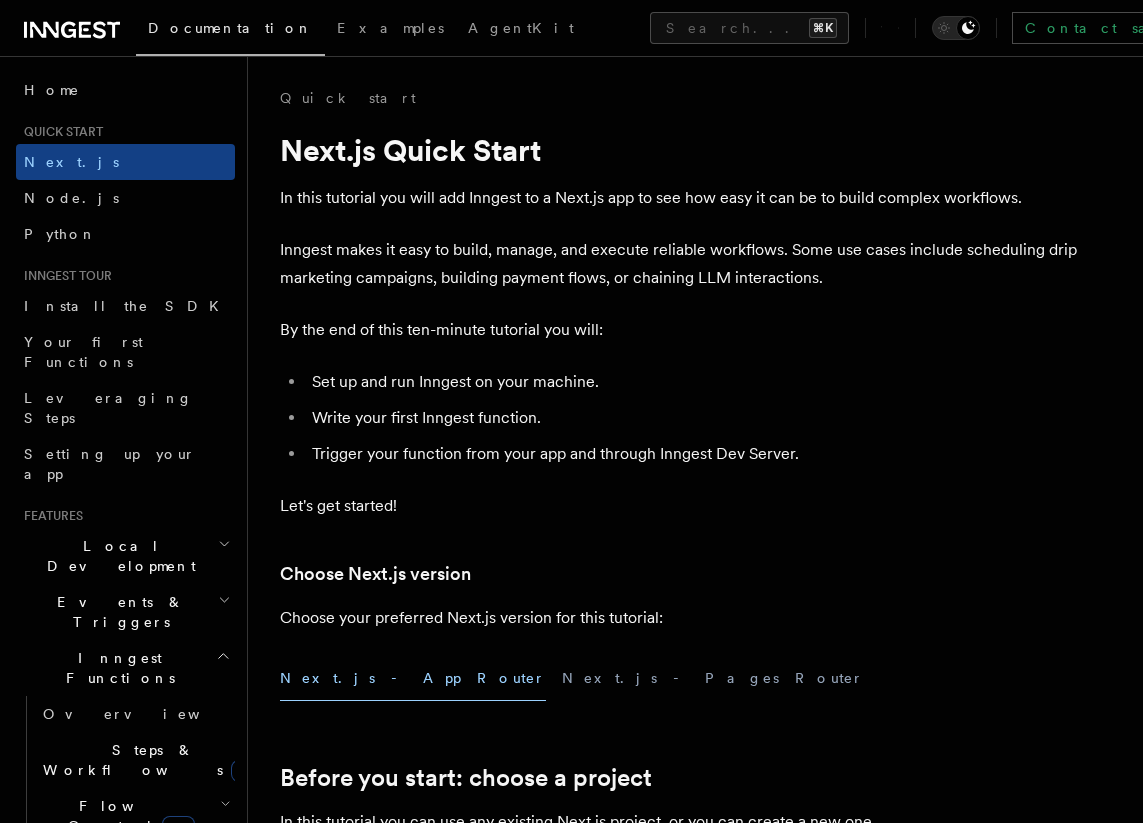scroll, scrollTop: 4030, scrollLeft: 0, axis: vertical 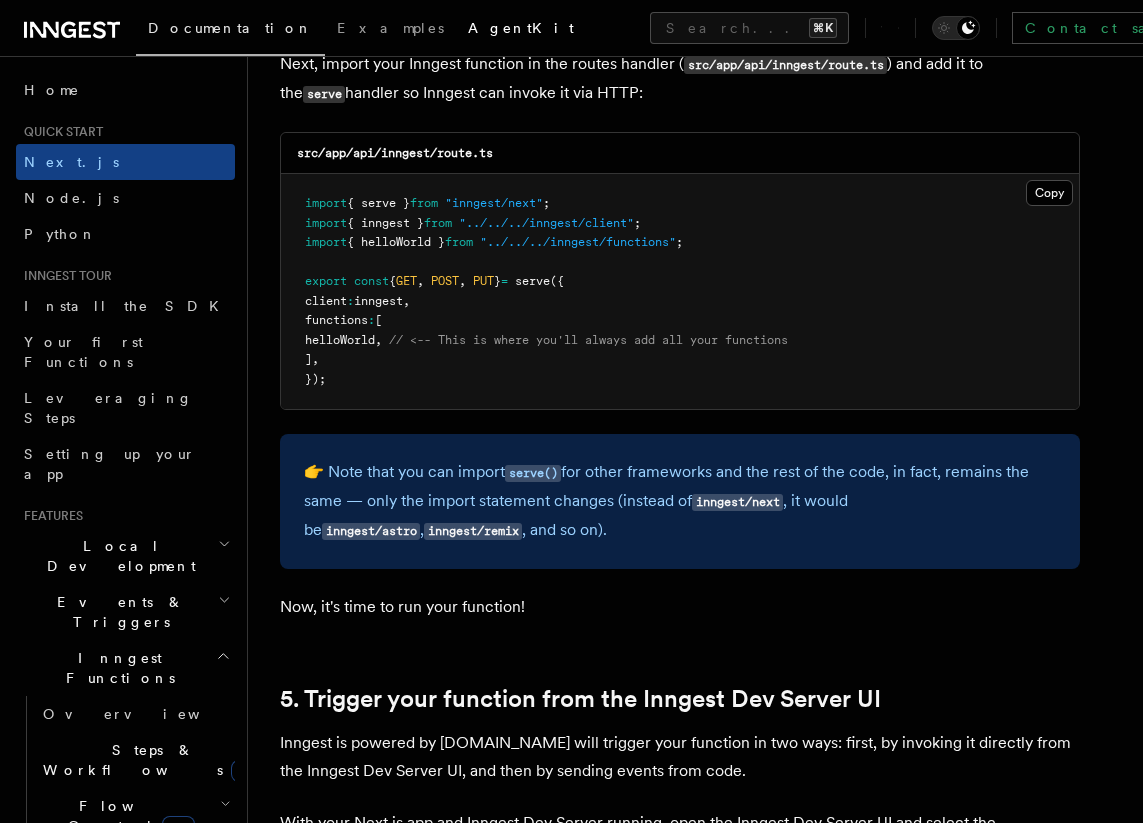 click on "AgentKit" at bounding box center [521, 28] 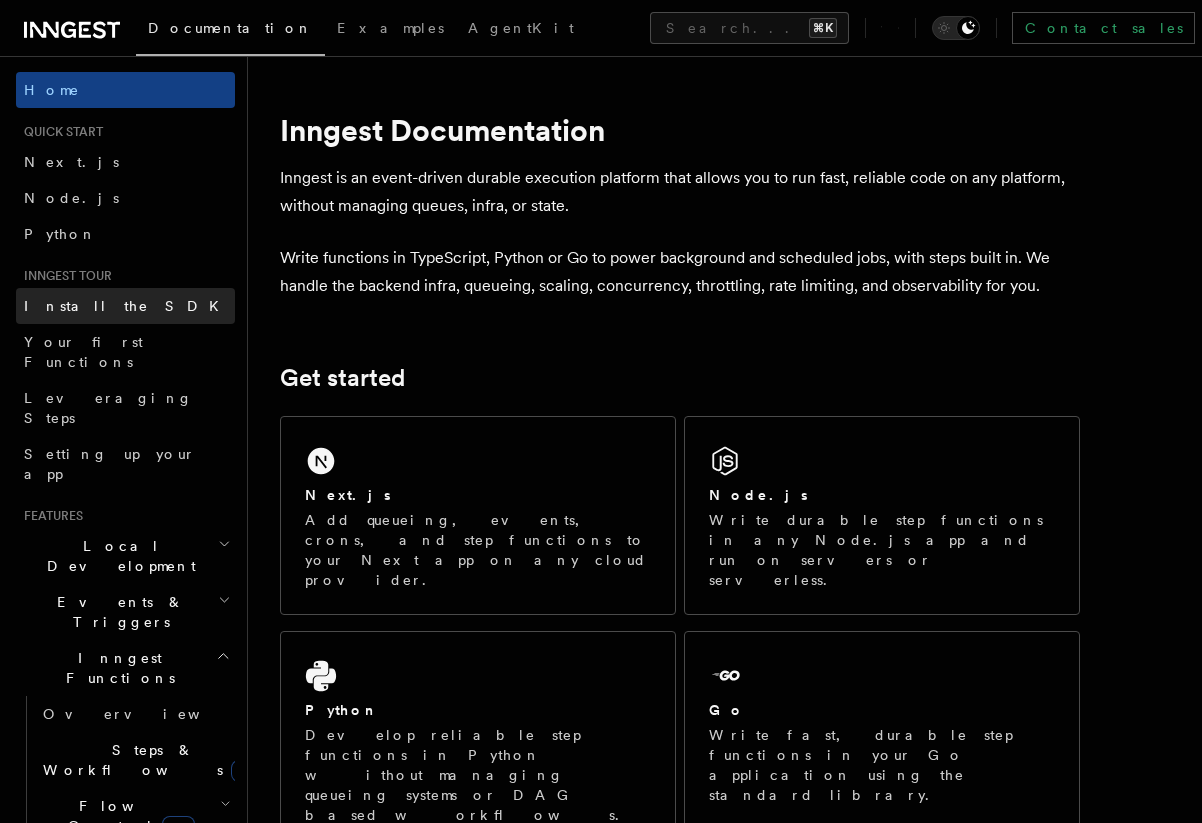 scroll, scrollTop: 0, scrollLeft: 0, axis: both 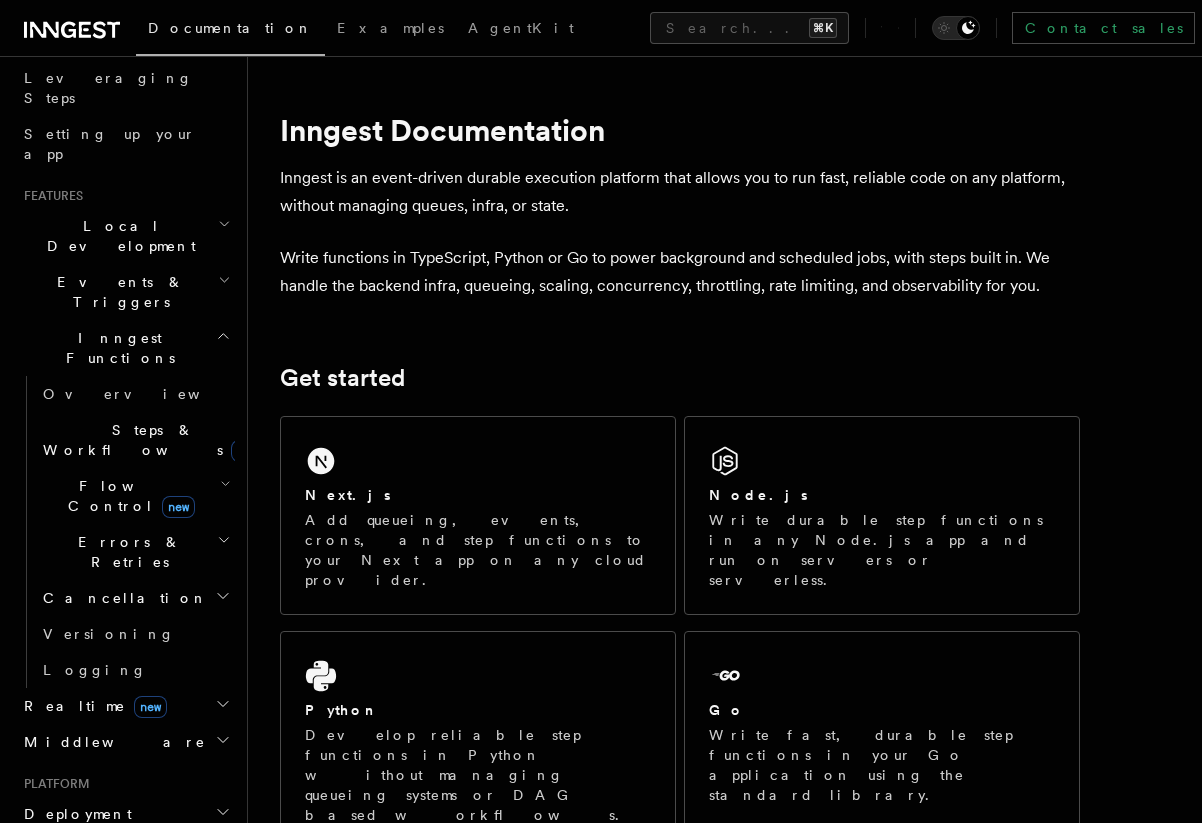 click on "Steps & Workflows new" at bounding box center (149, 440) 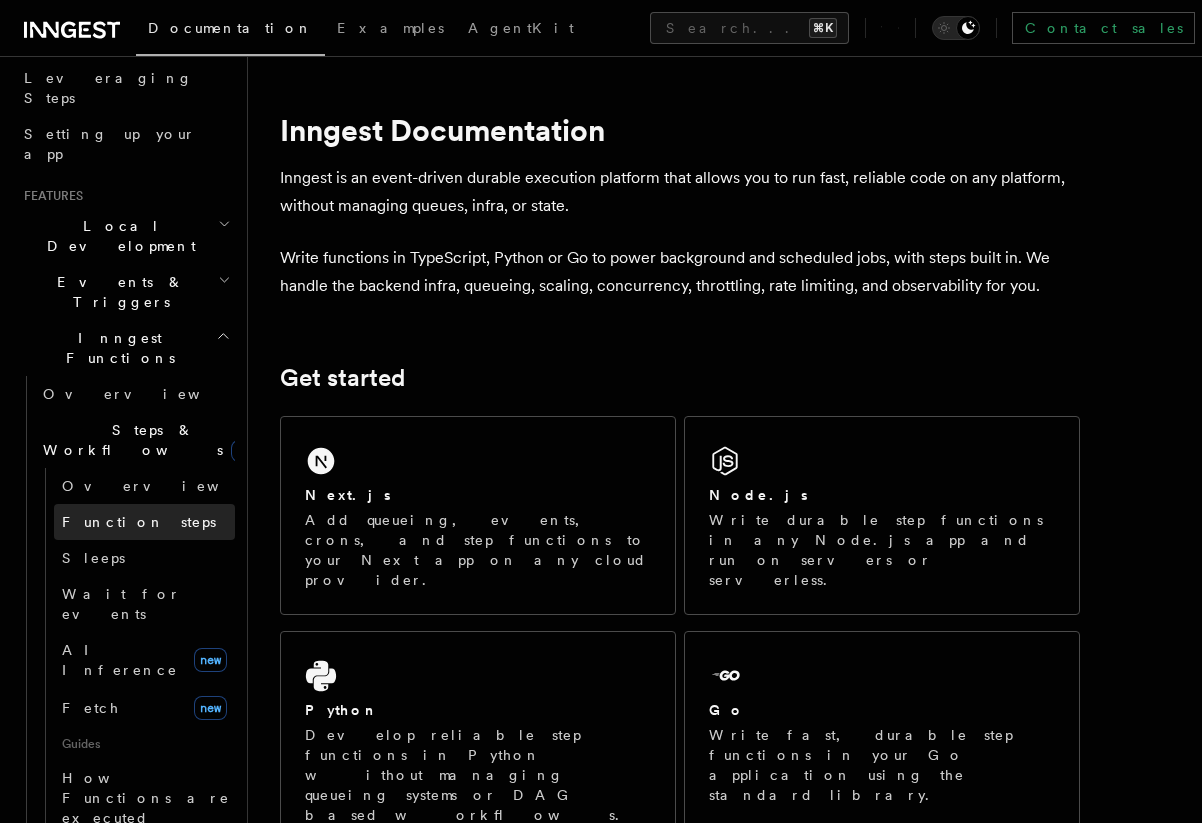 click on "Function steps" at bounding box center (139, 522) 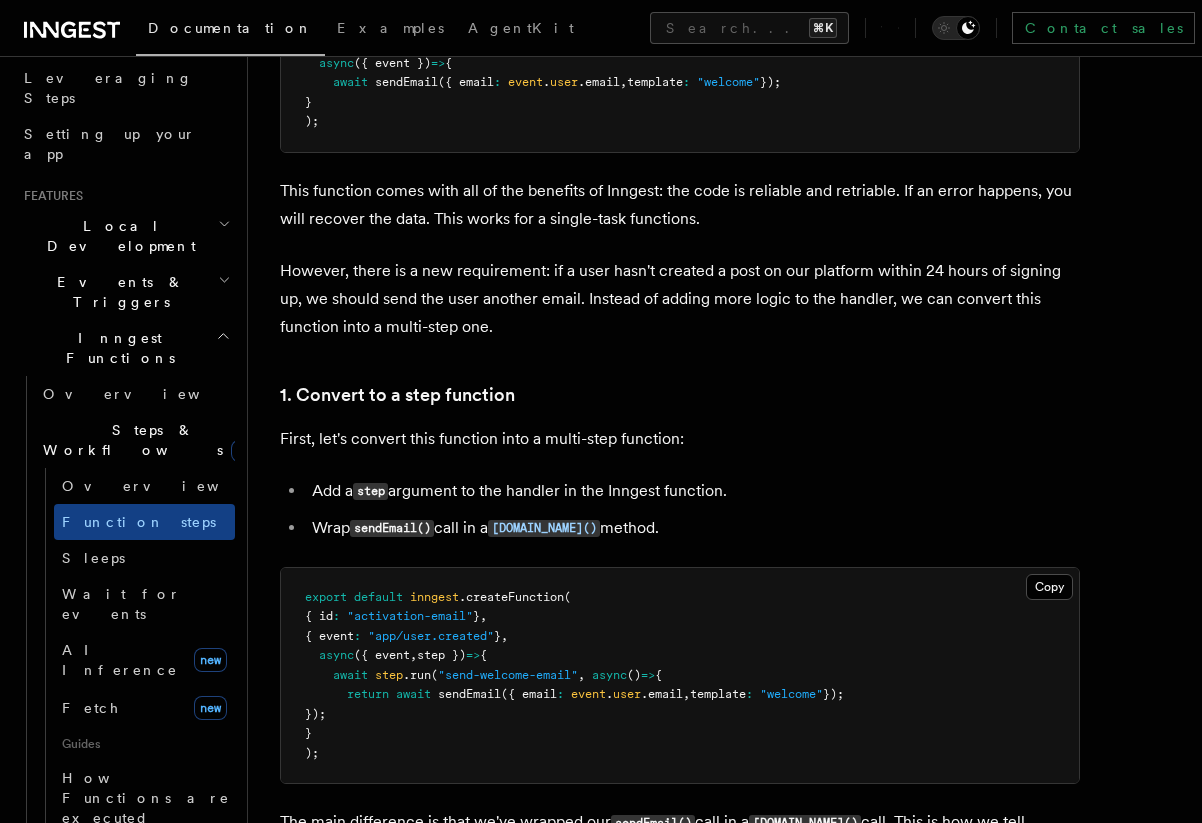 scroll, scrollTop: 960, scrollLeft: 0, axis: vertical 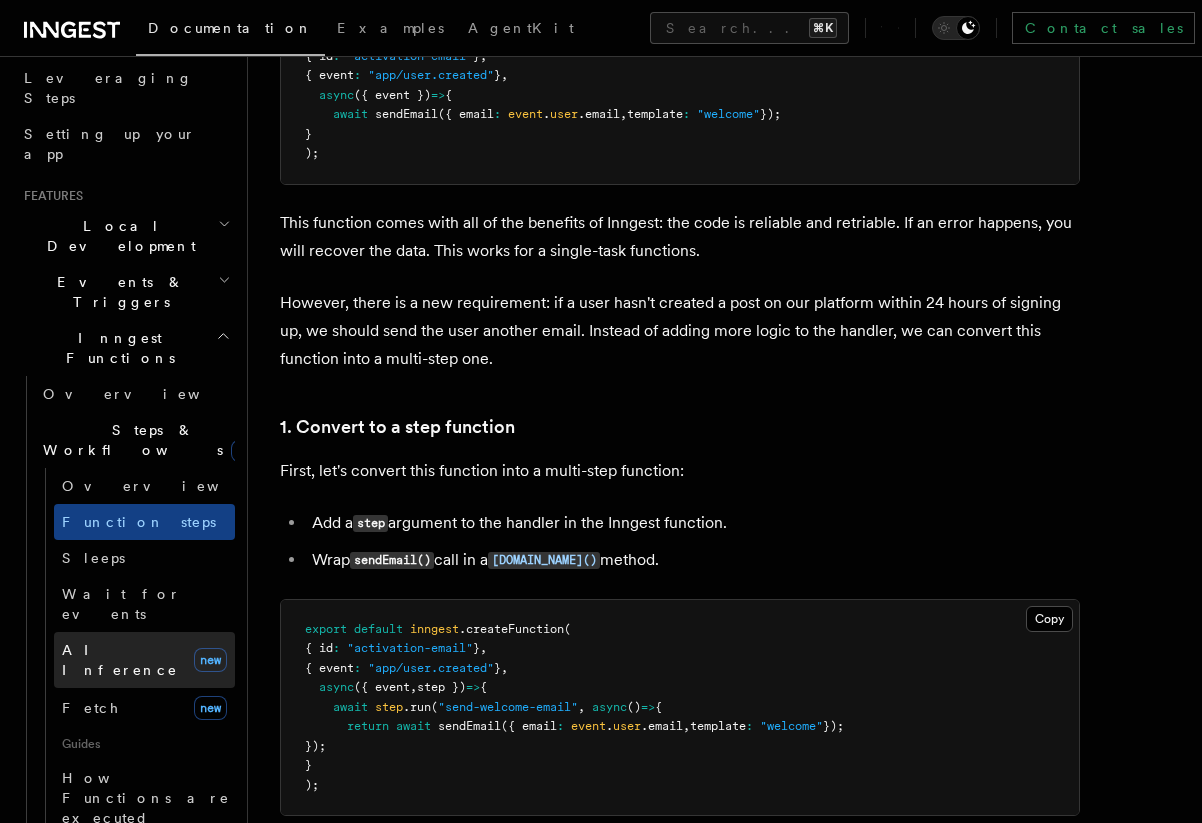 click on "AI Inference" at bounding box center (120, 660) 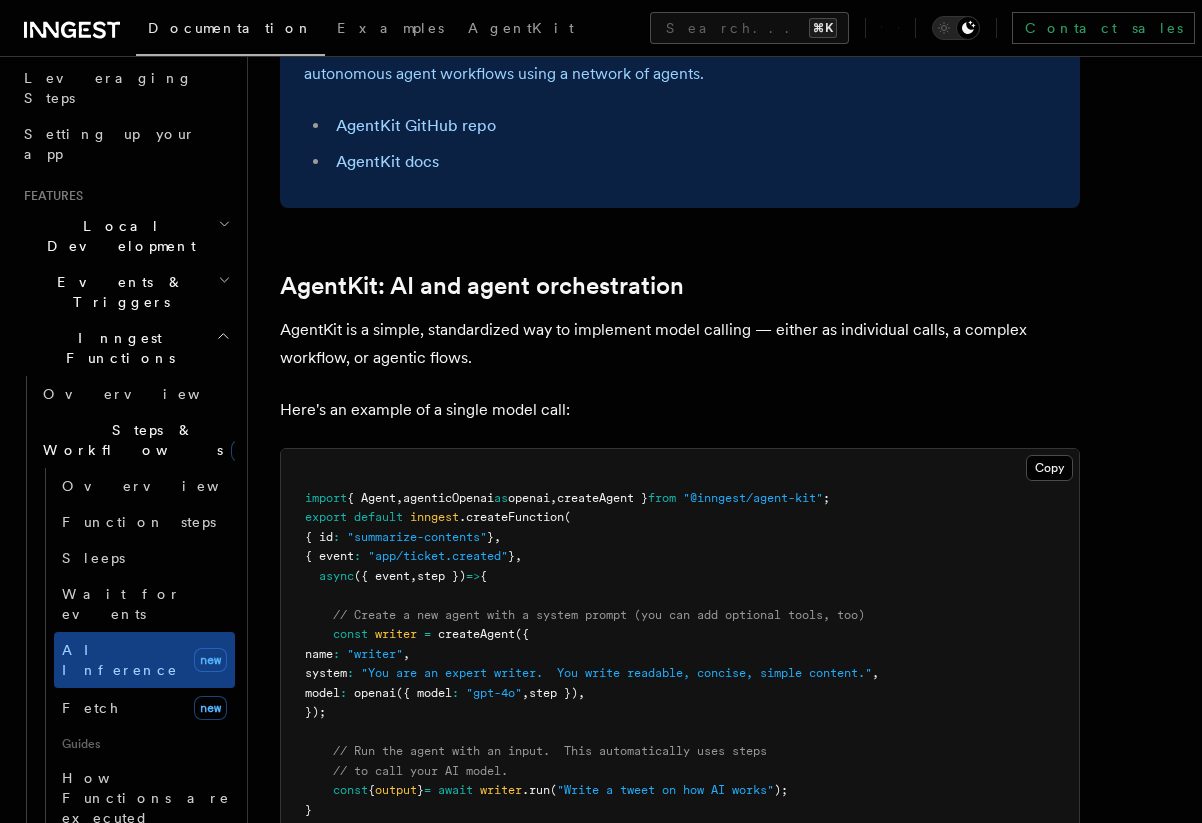scroll, scrollTop: 0, scrollLeft: 0, axis: both 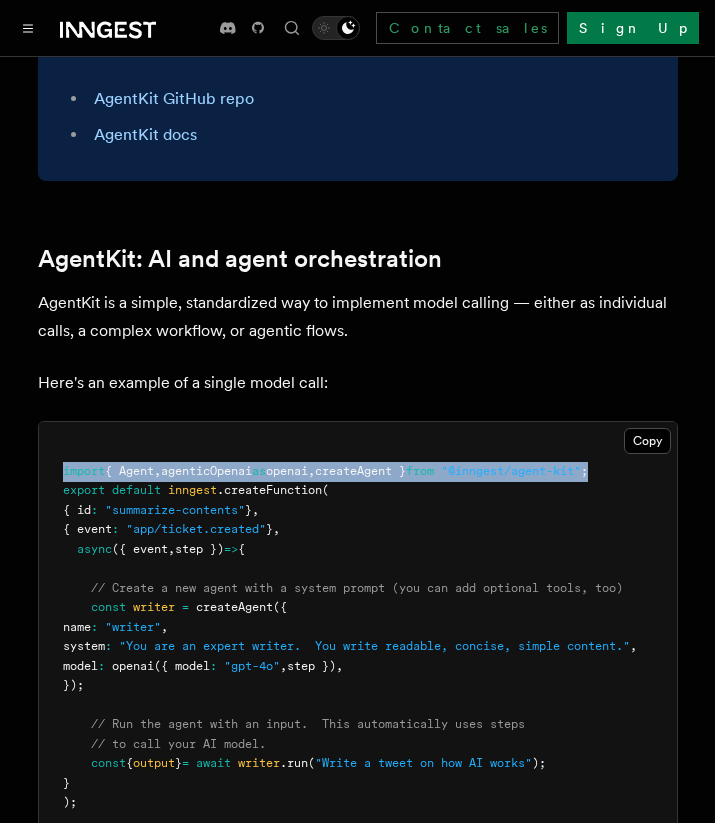 drag, startPoint x: 652, startPoint y: 372, endPoint x: 63, endPoint y: 367, distance: 589.02124 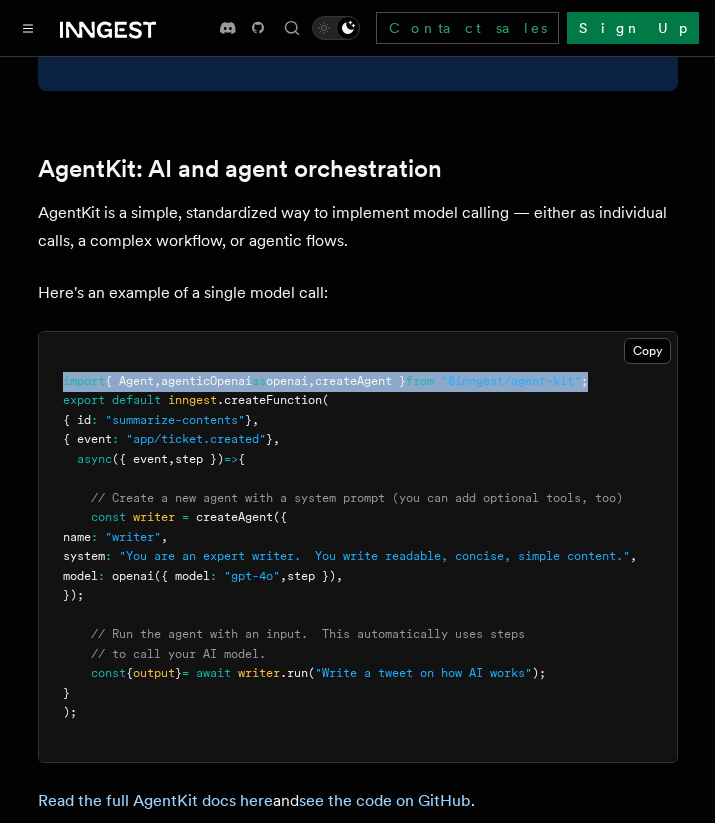 scroll, scrollTop: 1230, scrollLeft: 0, axis: vertical 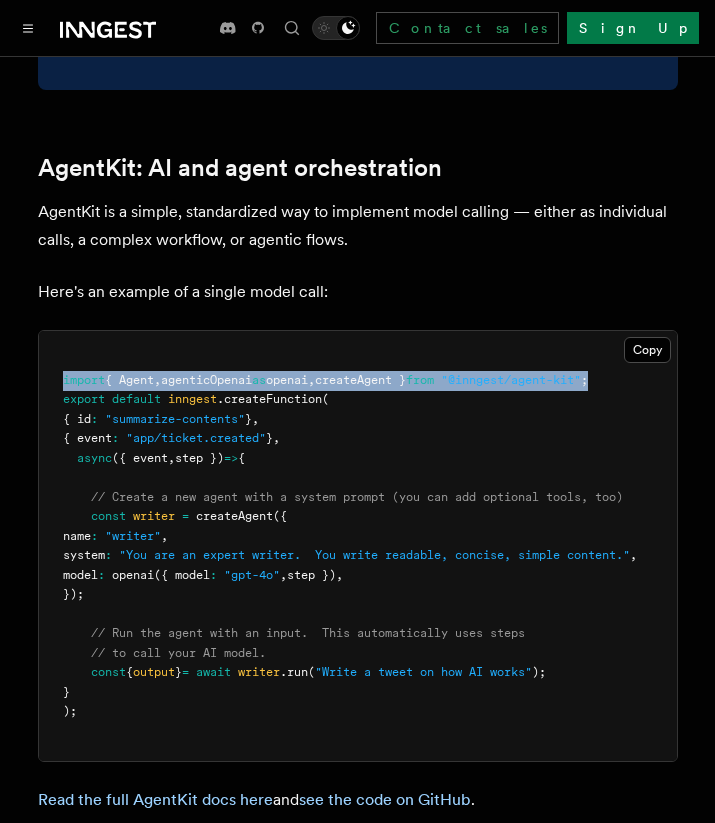 drag, startPoint x: 92, startPoint y: 417, endPoint x: 149, endPoint y: 495, distance: 96.60745 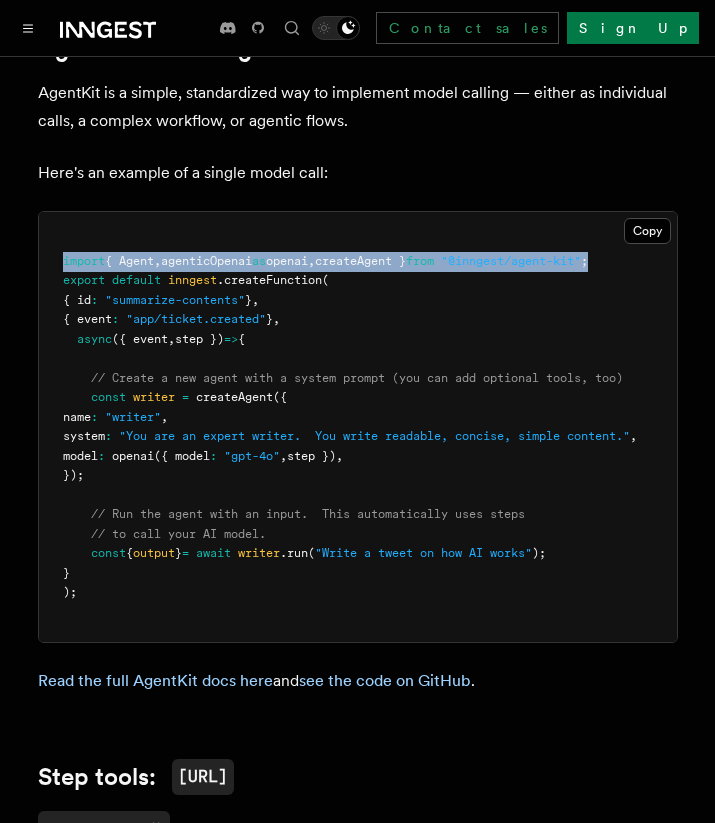 scroll, scrollTop: 1420, scrollLeft: 0, axis: vertical 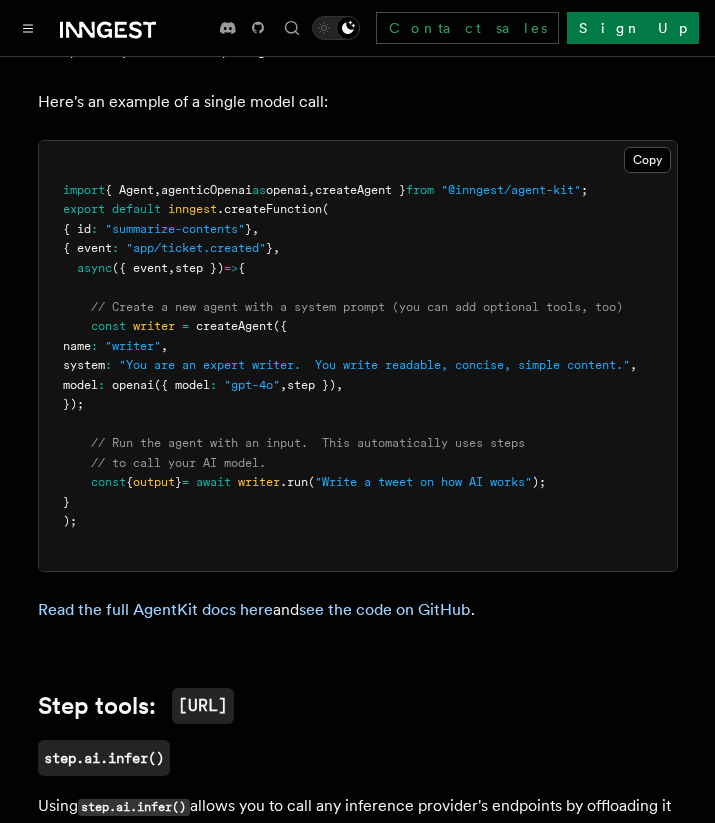 click on "import  { Agent ,  agenticOpenai  as  openai ,  createAgent }  from   "@inngest/agent-kit" ;
export   default   inngest .createFunction (
{ id :   "summarize-contents"  } ,
{ event :   "app/ticket.created"  } ,
async  ({ event ,  step })  =>  {
// Create a new agent with a system prompt (you can add optional tools, too)
const   writer   =   createAgent ({
name :   "writer" ,
system :   "You are an expert writer.  You write readable, concise, simple content." ,
model :   openai ({ model :   "gpt-4o" ,  step }) ,
});
// Run the agent with an input.  This automatically uses steps
// to call your AI model.
const  {  output  }  =   await   writer .run ( "Write a tweet on how AI works" );
}
);" at bounding box center (358, 356) 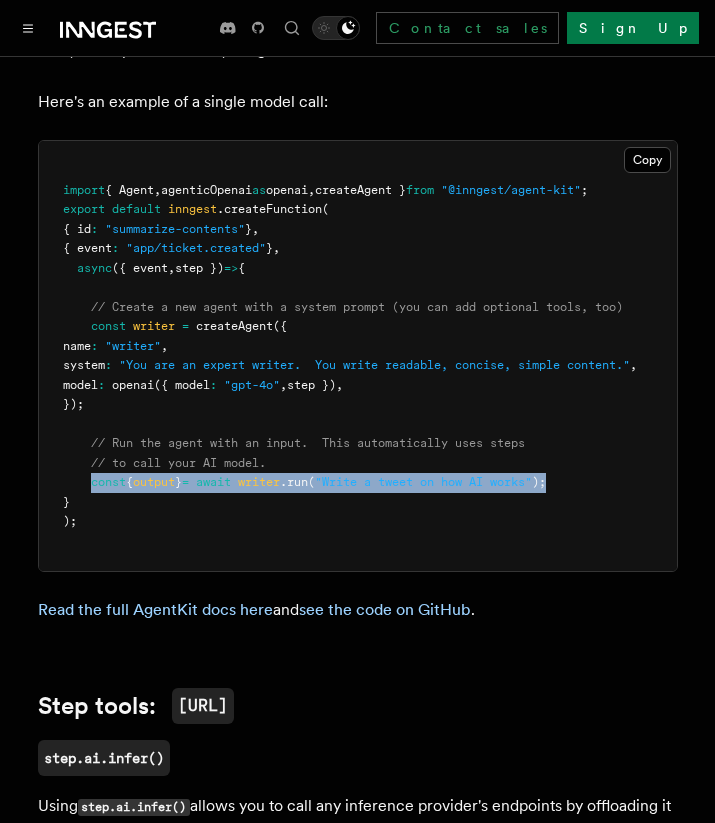 drag, startPoint x: 610, startPoint y: 386, endPoint x: 89, endPoint y: 386, distance: 521 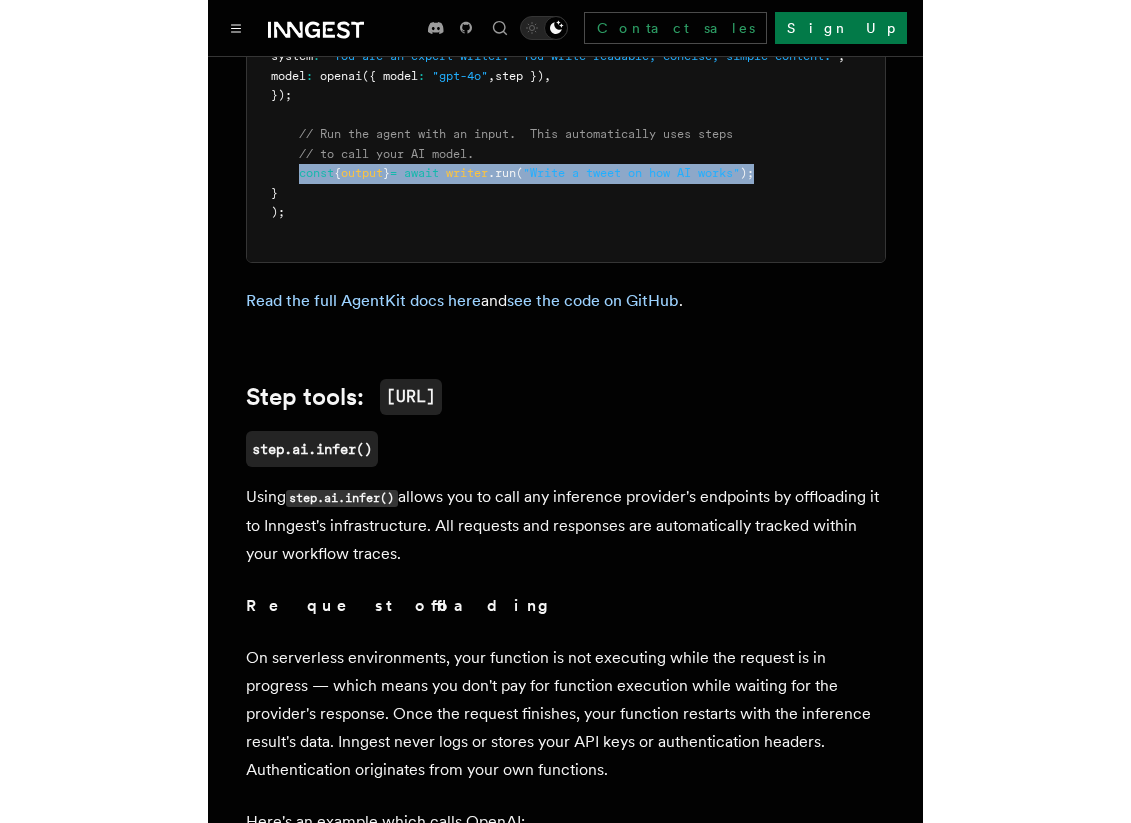 scroll, scrollTop: 1664, scrollLeft: 0, axis: vertical 